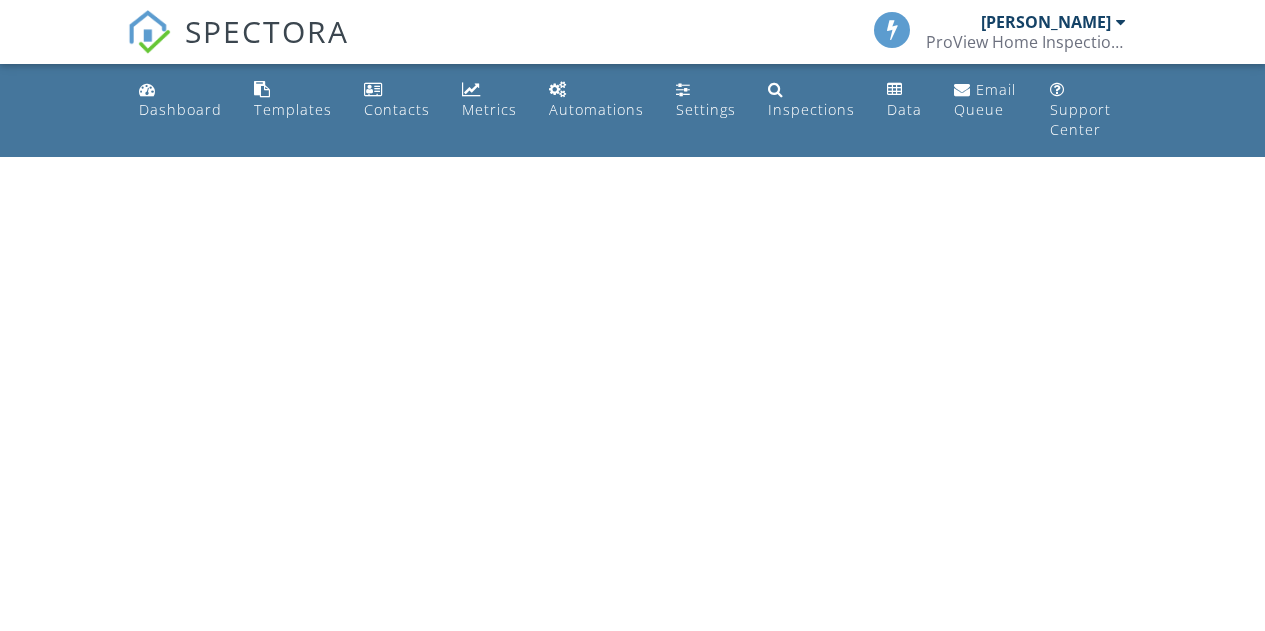 scroll, scrollTop: 0, scrollLeft: 0, axis: both 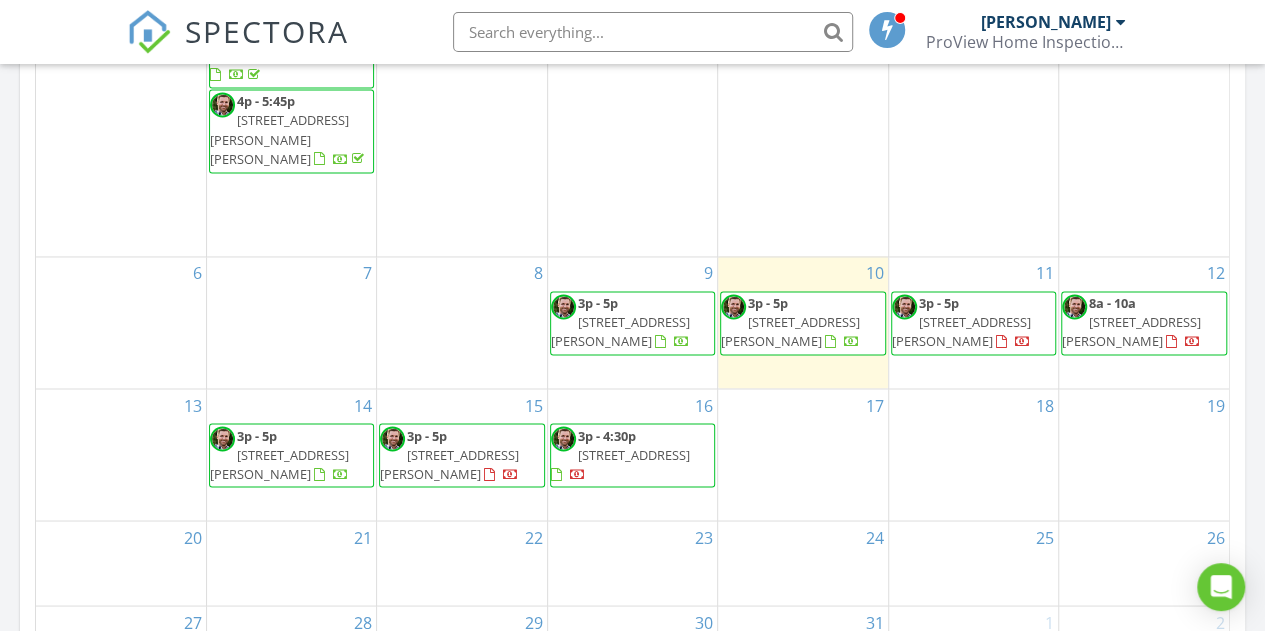 click on "4727 N N St, Fort Smith 72904" at bounding box center [620, 331] 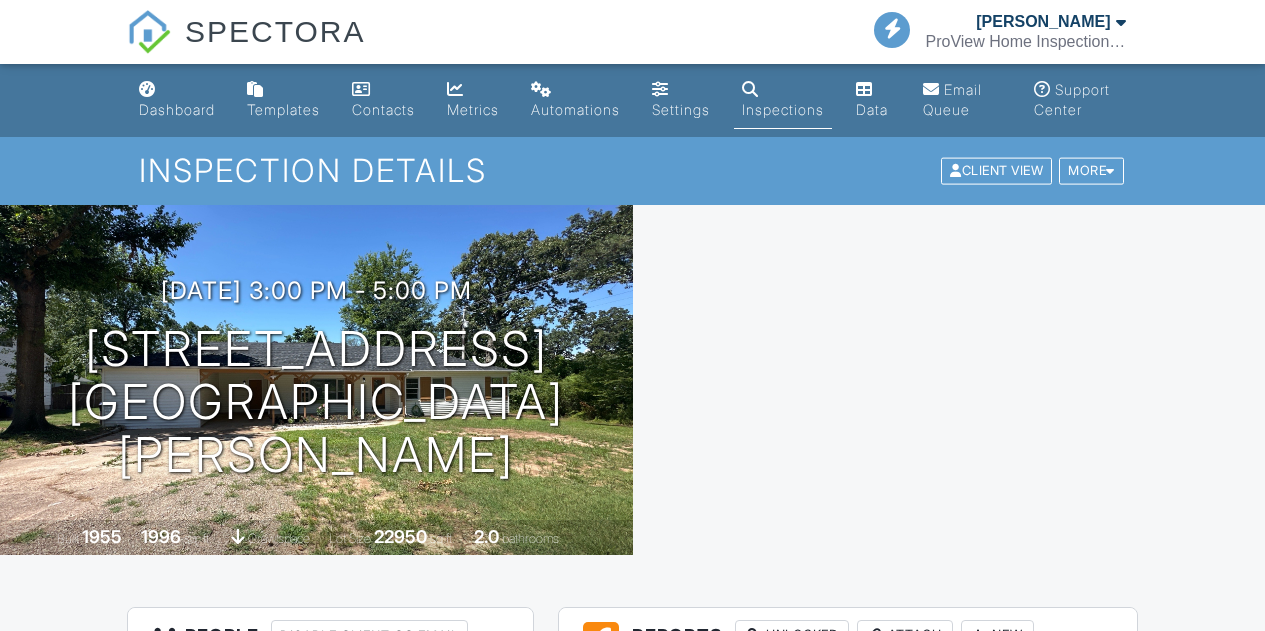 scroll, scrollTop: 0, scrollLeft: 0, axis: both 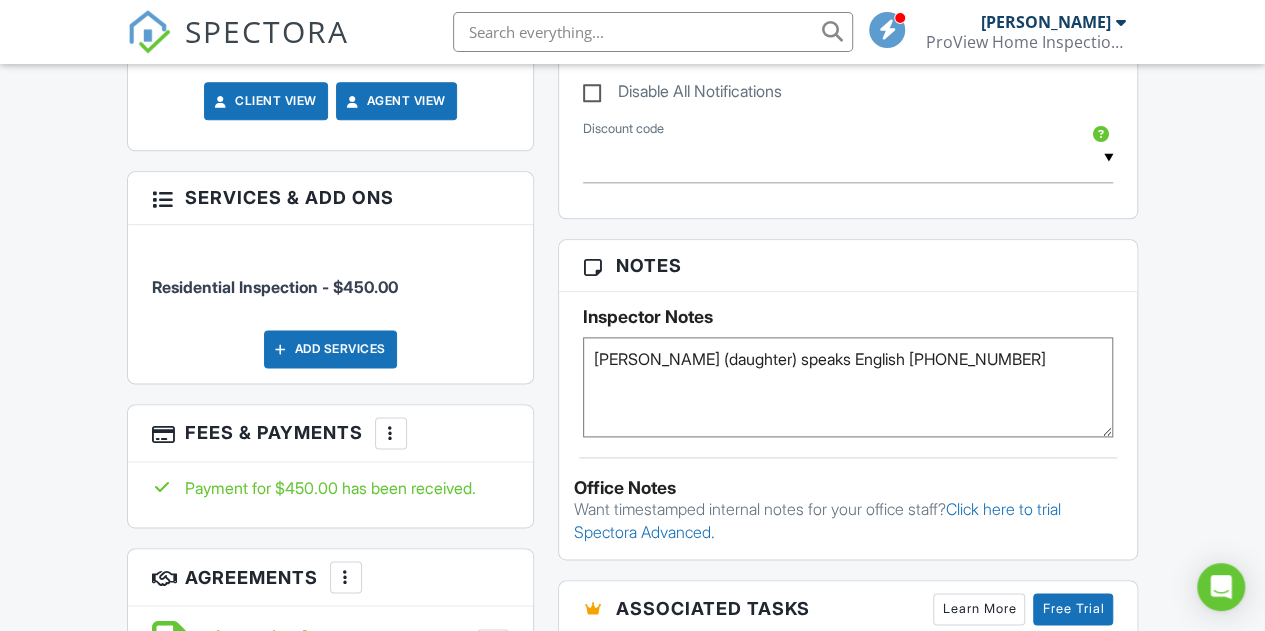 click on "Add Services" at bounding box center [330, 349] 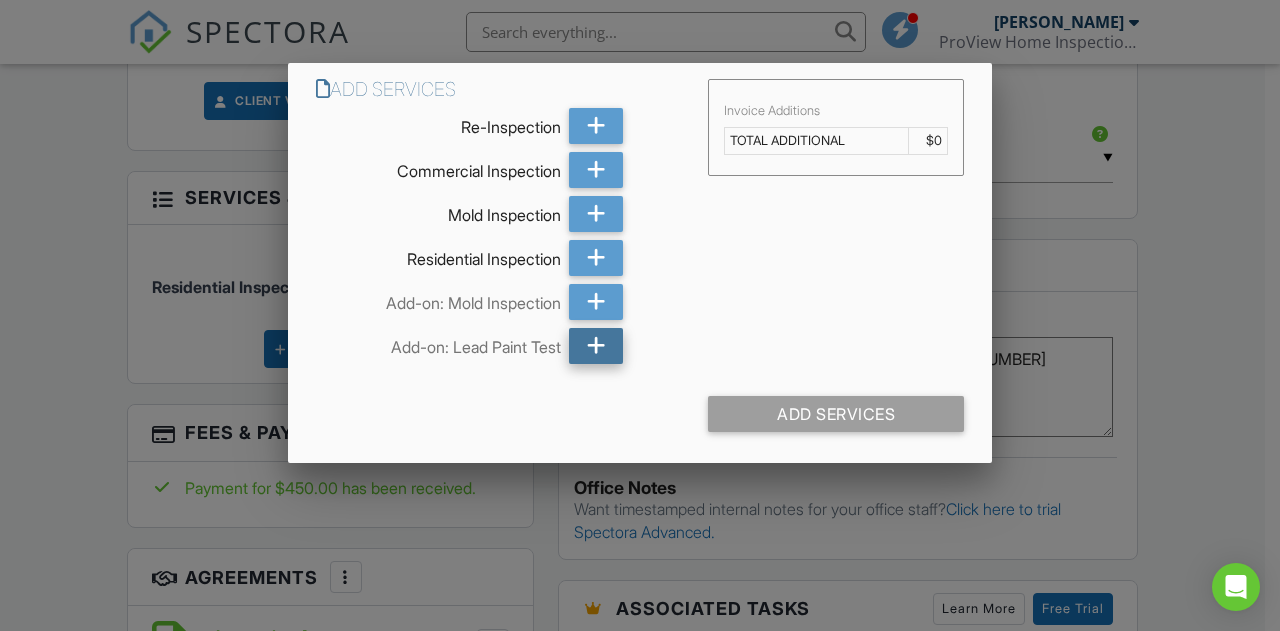 click at bounding box center (596, 346) 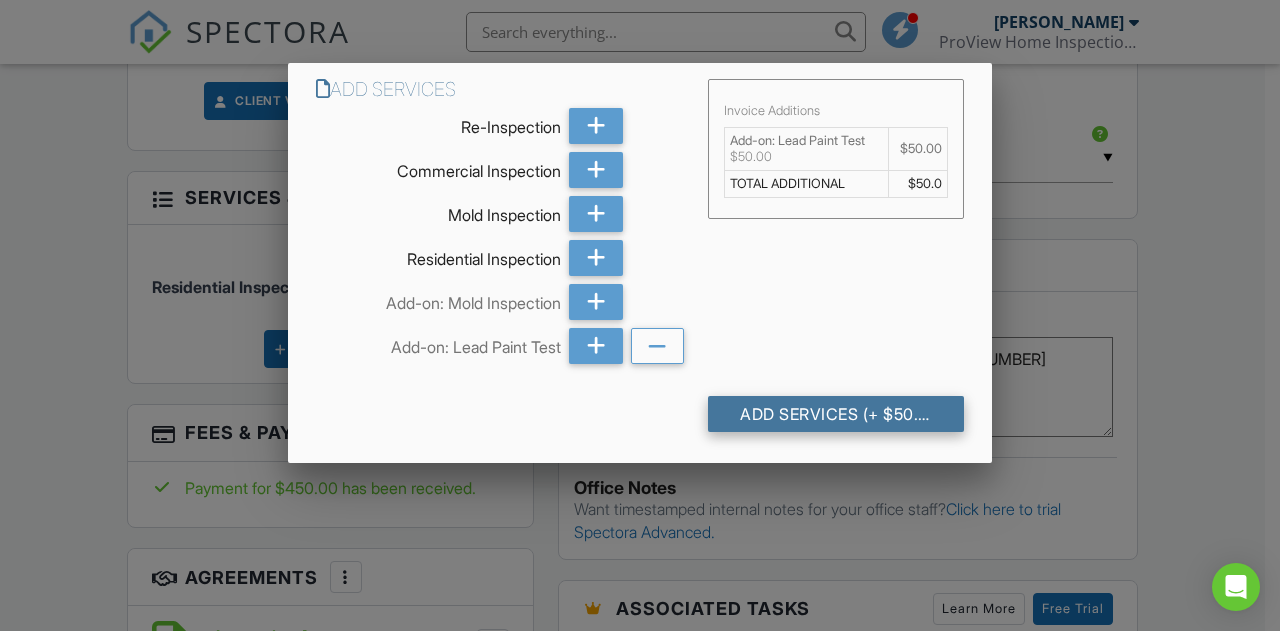 click on "Add Services
(+ $50.0)" at bounding box center (836, 414) 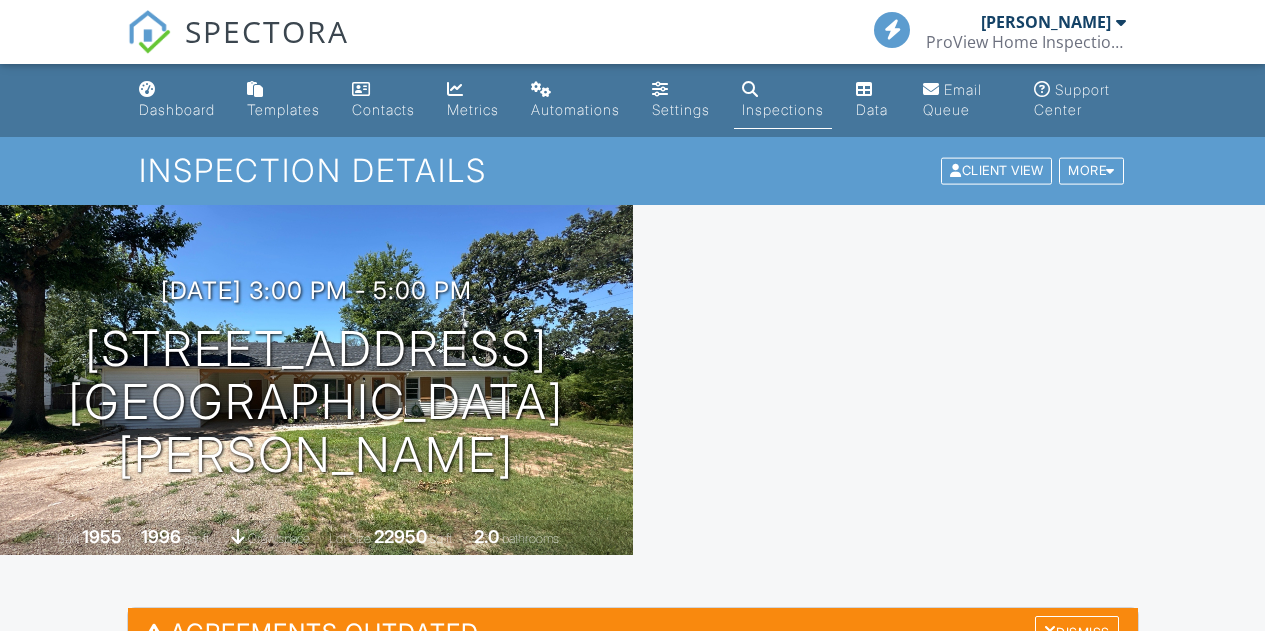 scroll, scrollTop: 0, scrollLeft: 0, axis: both 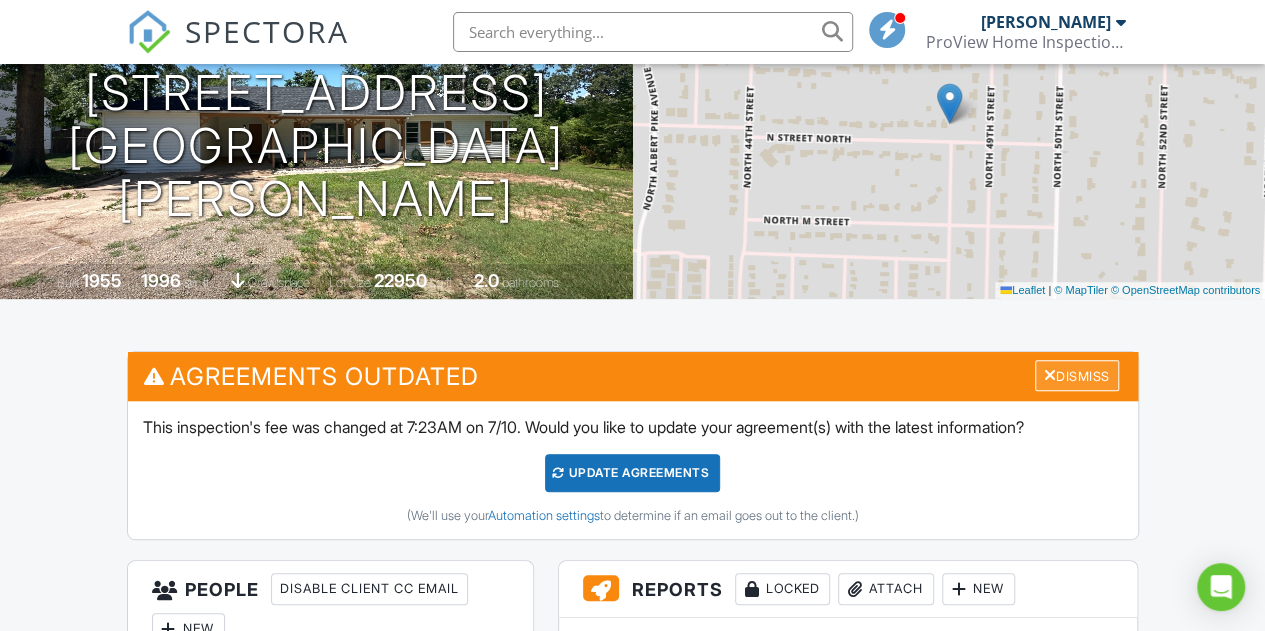 click on "Dismiss" at bounding box center [1077, 375] 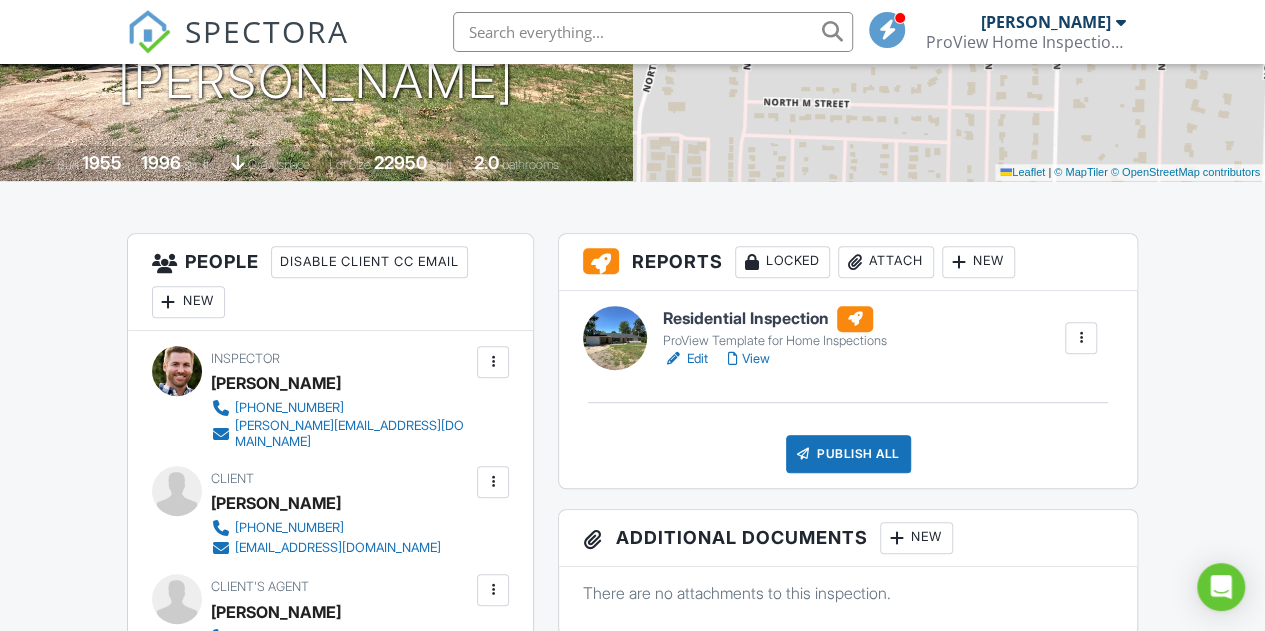 scroll, scrollTop: 356, scrollLeft: 0, axis: vertical 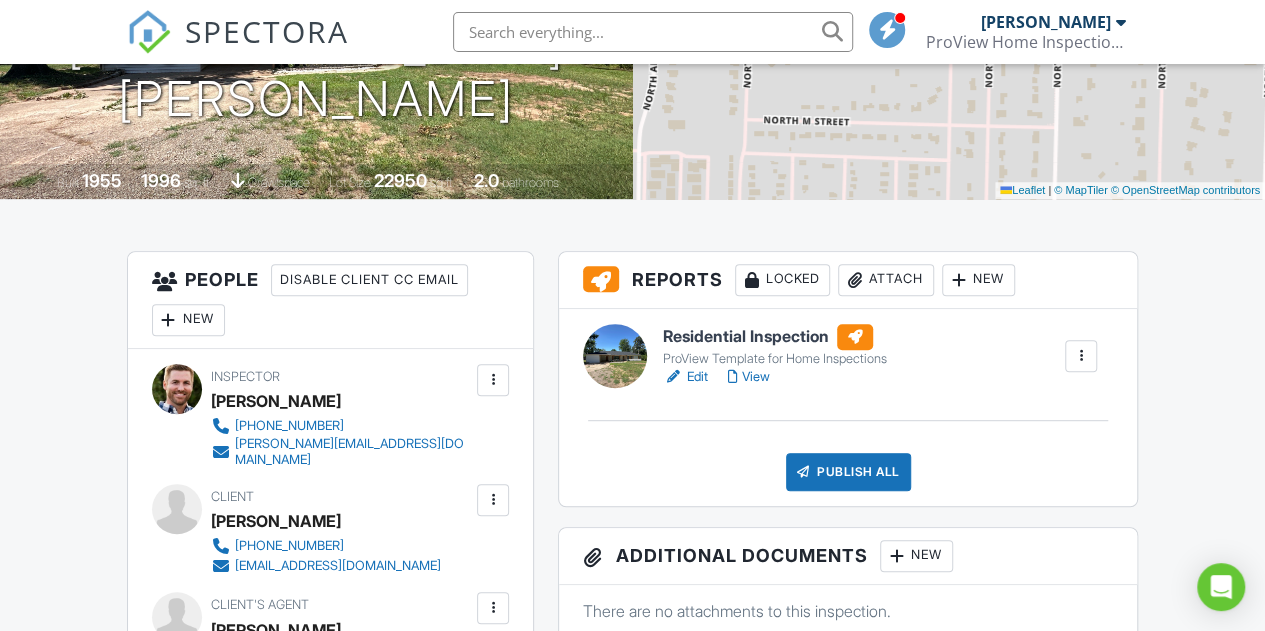 click on "Edit" at bounding box center (685, 377) 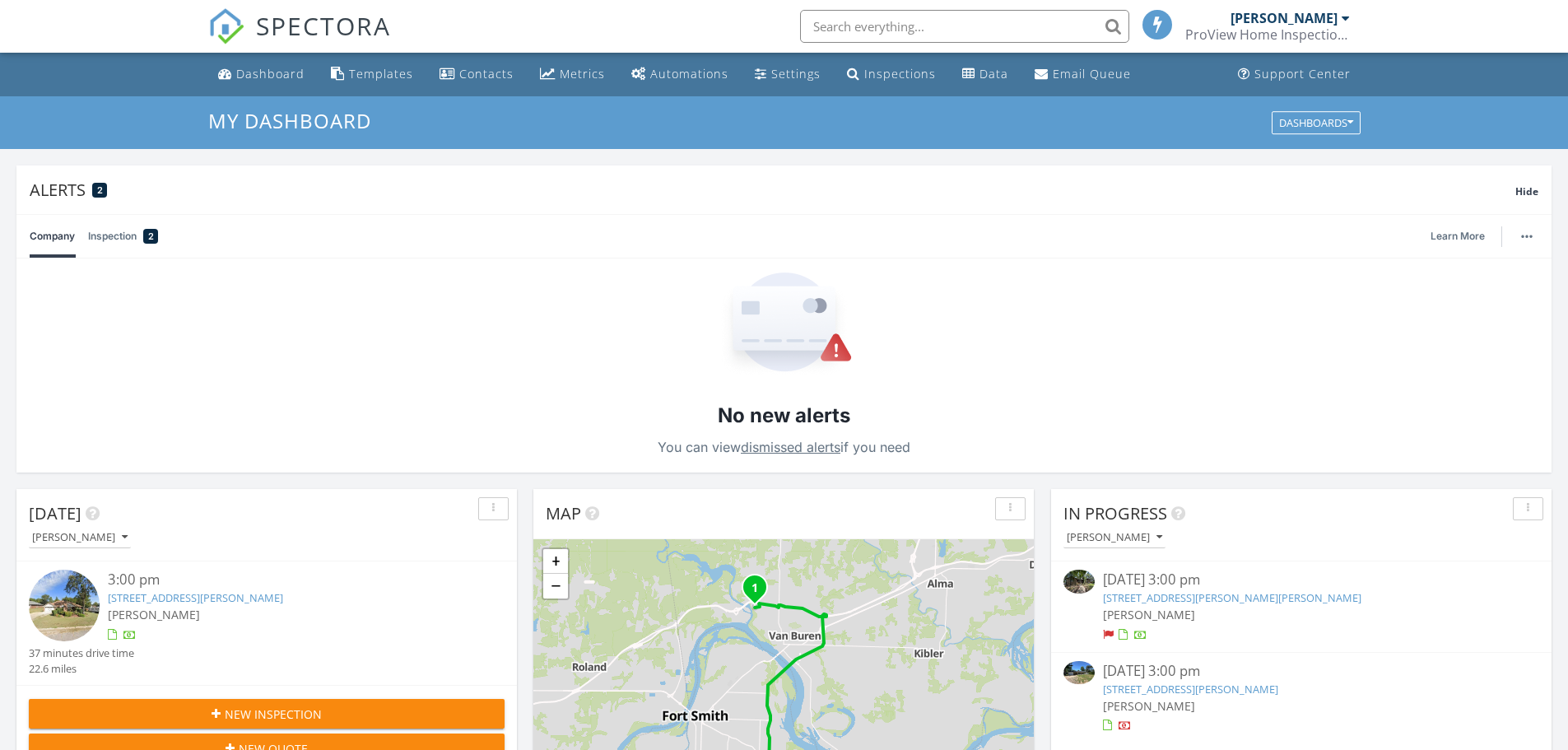 scroll, scrollTop: 0, scrollLeft: 0, axis: both 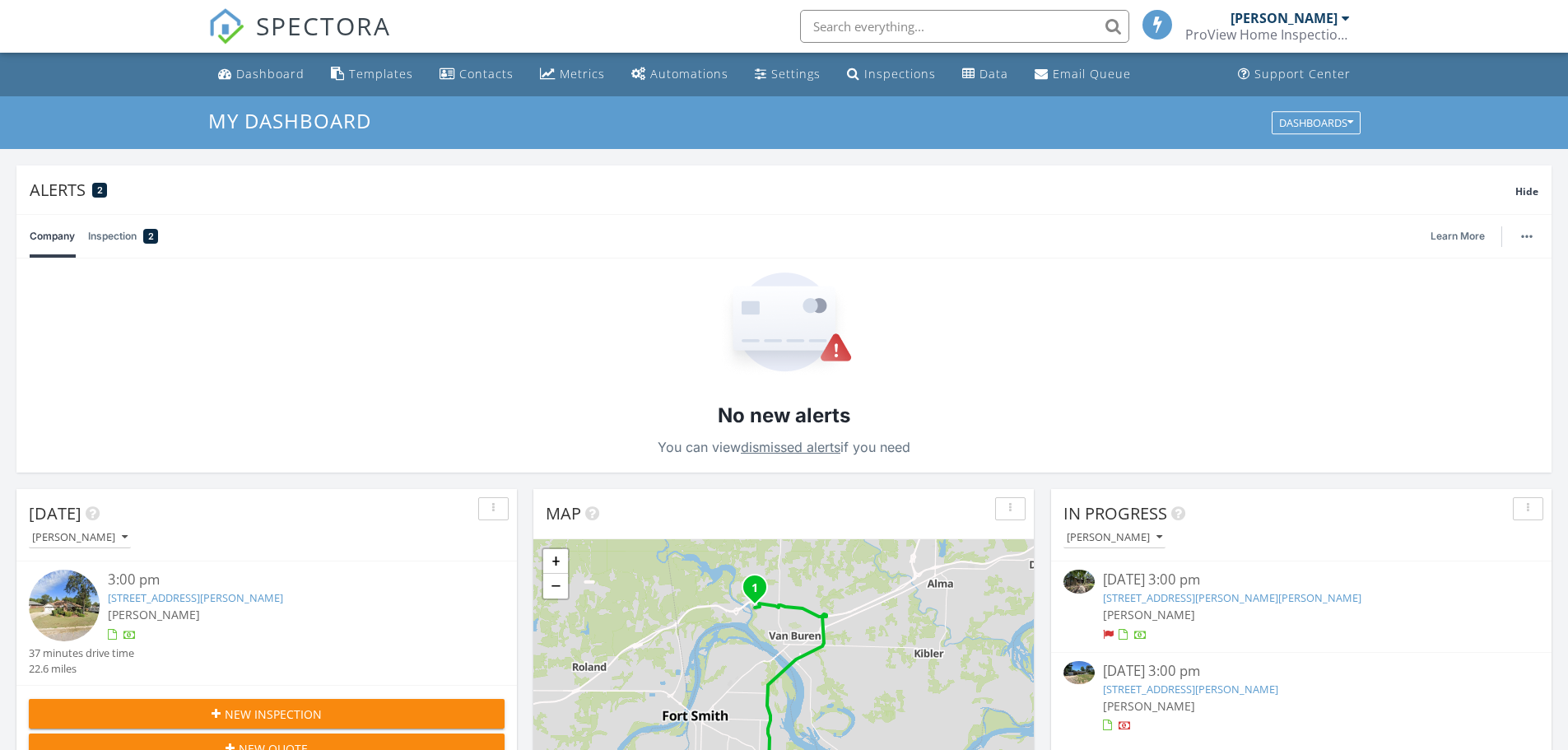 click on "Today
Nick Rodebush
3:00 pm
1010 Bear Track Dr, Van Buren, AR 72956
Nick Rodebush
37 minutes drive time   22.6 miles       New Inspection     New Quote         Map               1 + − US 71, I 540; US 71 36.3 km, 37 min Head north on Parnell Lane 300 m Turn left onto Howard Hill Road 3.5 km Turn right onto US 71 6 km Take the ramp onto US 71 20 km Keep left at the fork 700 m Continue straight 250 m Merge left onto I 40 3 km Take the ramp towards Fayetteville Road 500 m Turn left onto North Fayetteville Road (AR 59) 300 m Turn right onto Access Road 1.5 km Turn left onto Valley View Street 250 m Turn right onto Bear Track Drive 350 m You have arrived at your destination, on the right 0 m Leaflet  |  © MapTiler   © OpenStreetMap contributors     In Progress
Nick Rodebush
06/27/25 3:00 pm   1808 Bramble Brae, Fort Smith, AR 72908" at bounding box center (784, 1222) 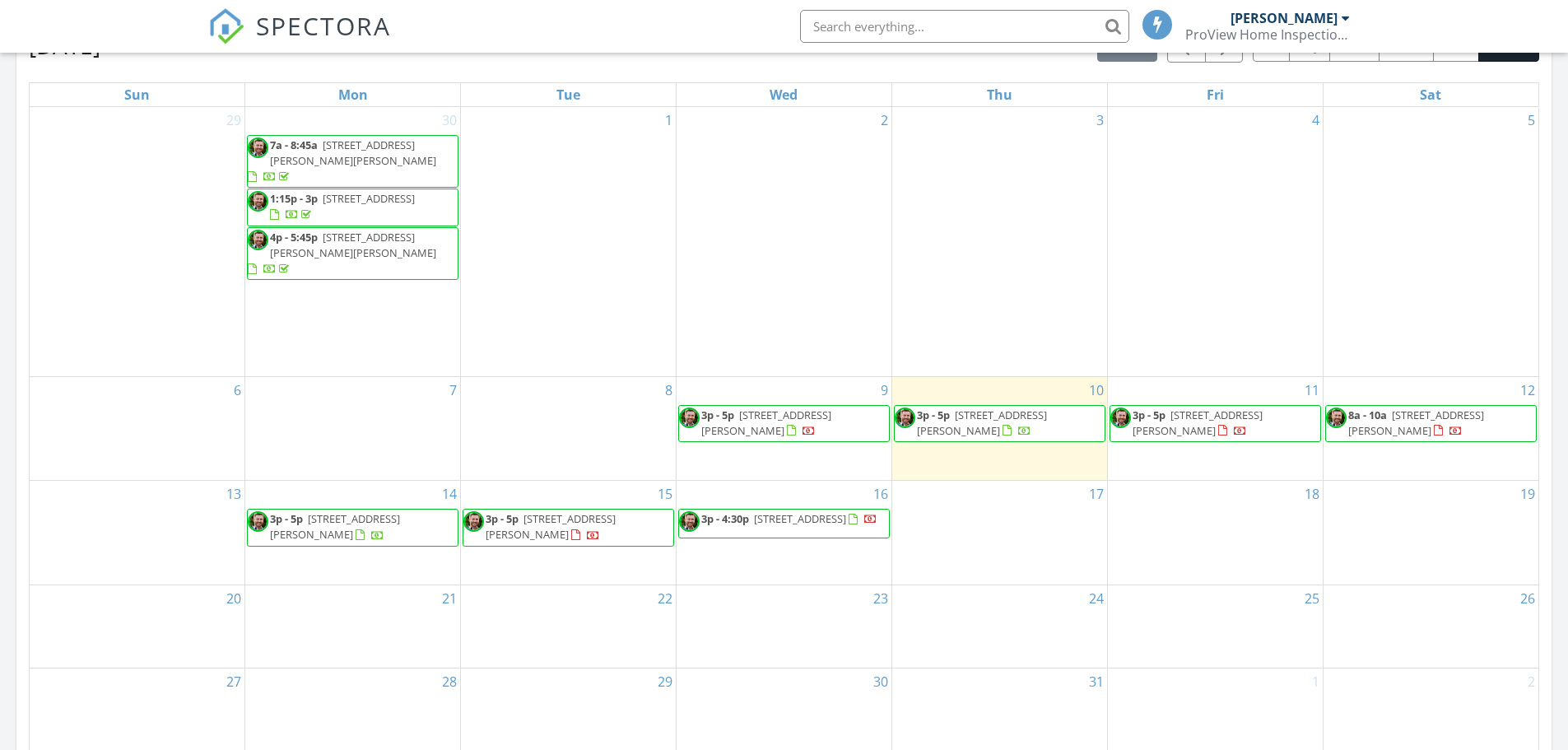 scroll, scrollTop: 1070, scrollLeft: 0, axis: vertical 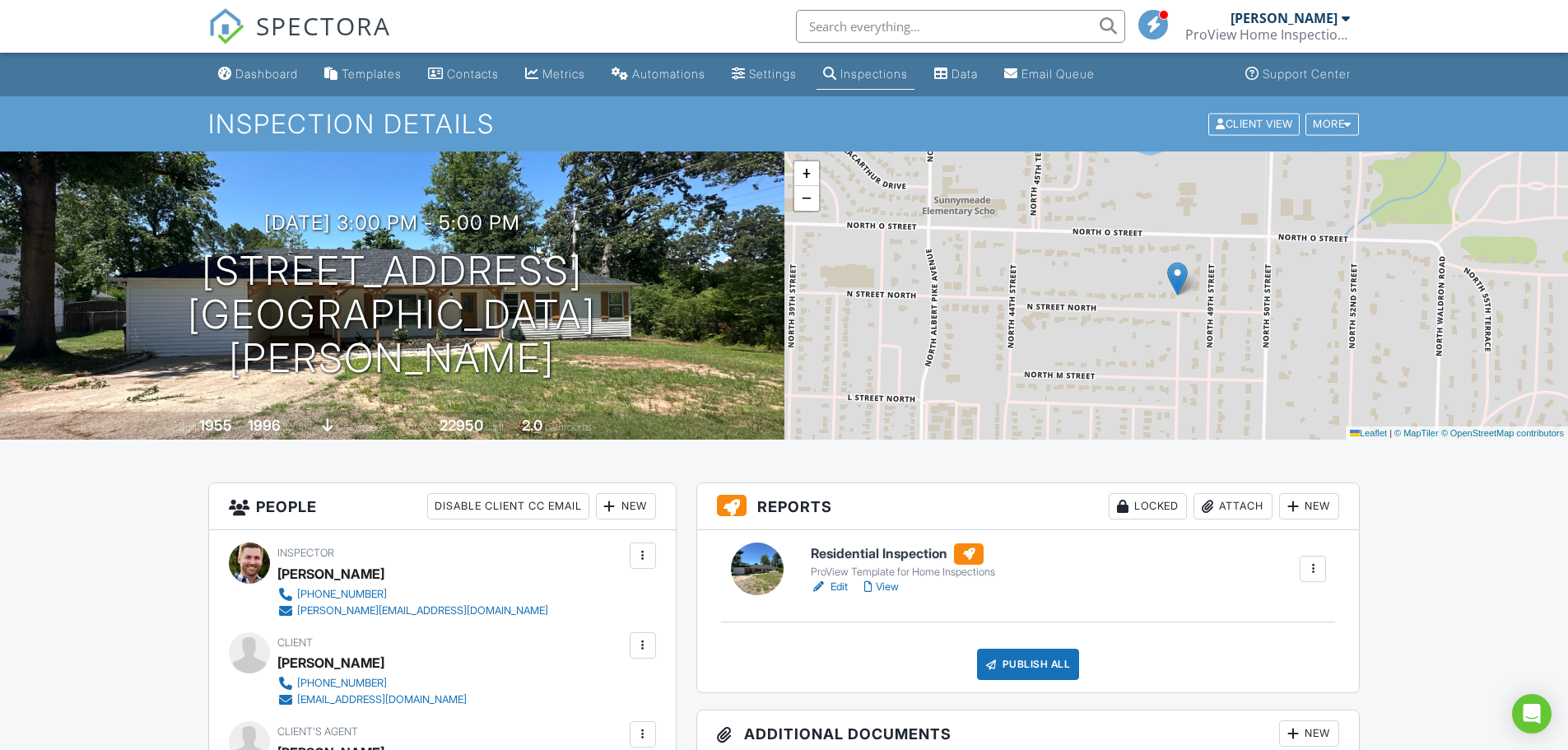 click on "Edit" at bounding box center (829, 587) 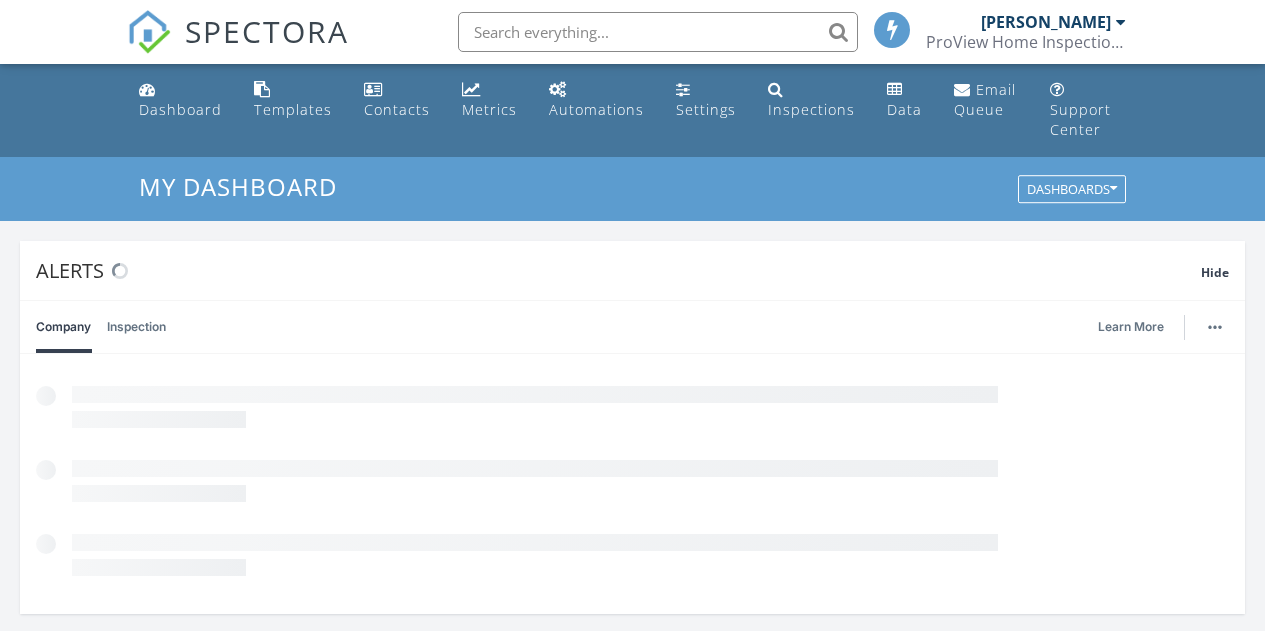 scroll, scrollTop: 0, scrollLeft: 0, axis: both 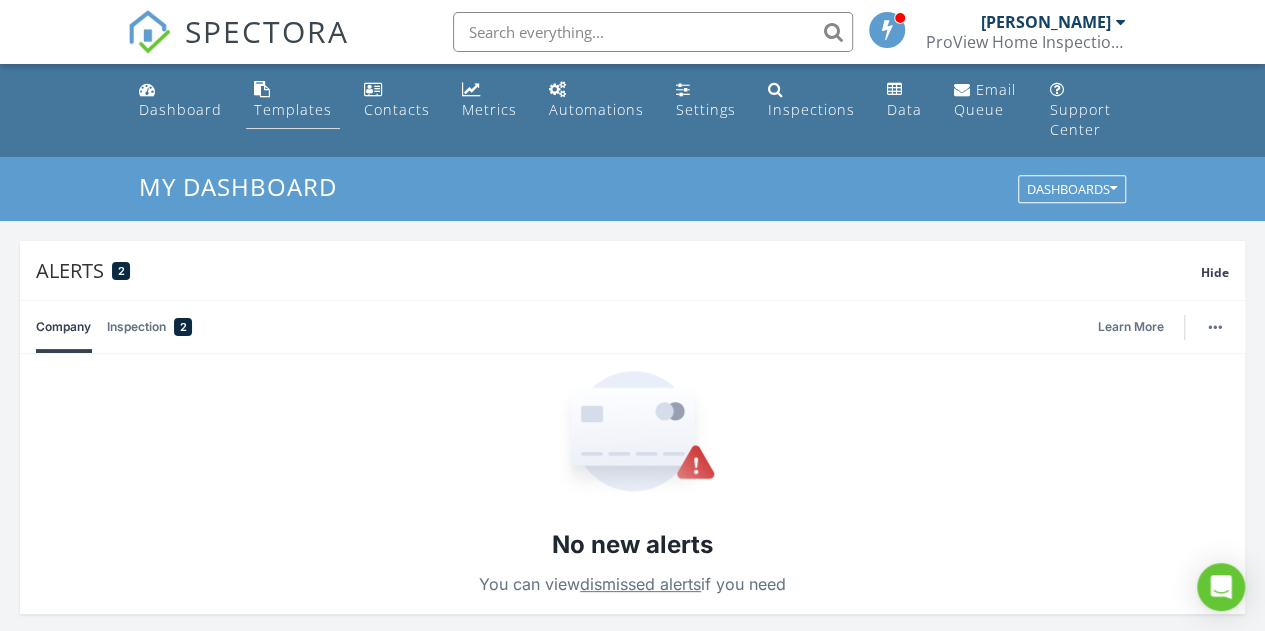 click on "Templates" at bounding box center [293, 109] 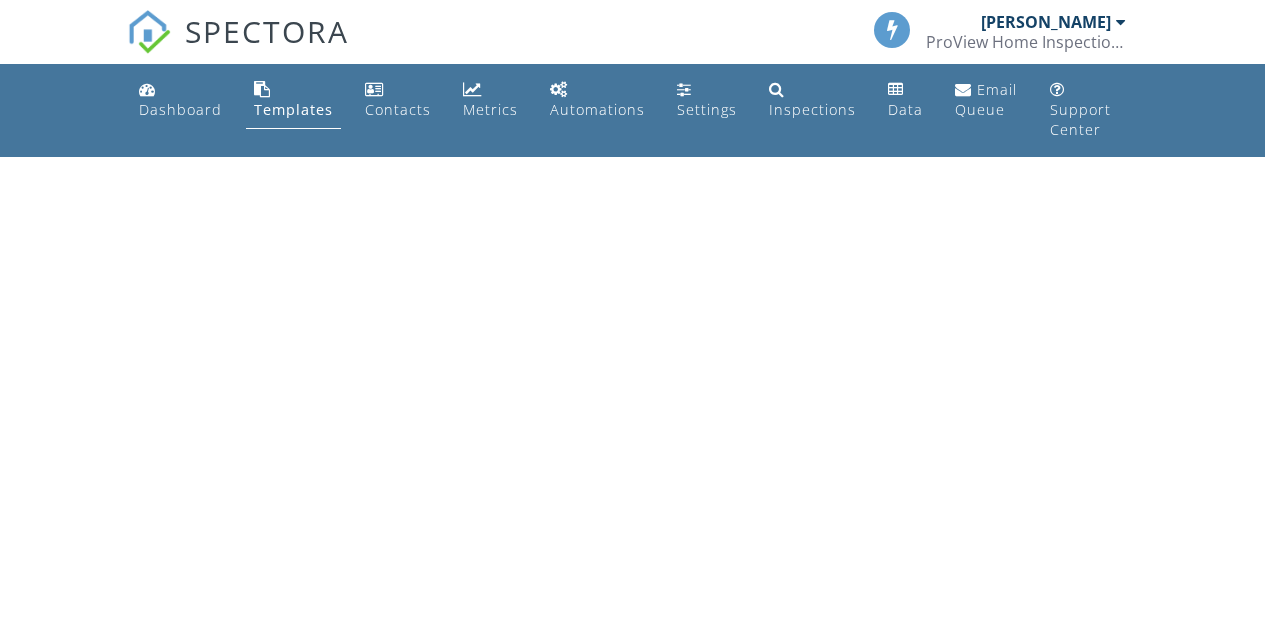 scroll, scrollTop: 0, scrollLeft: 0, axis: both 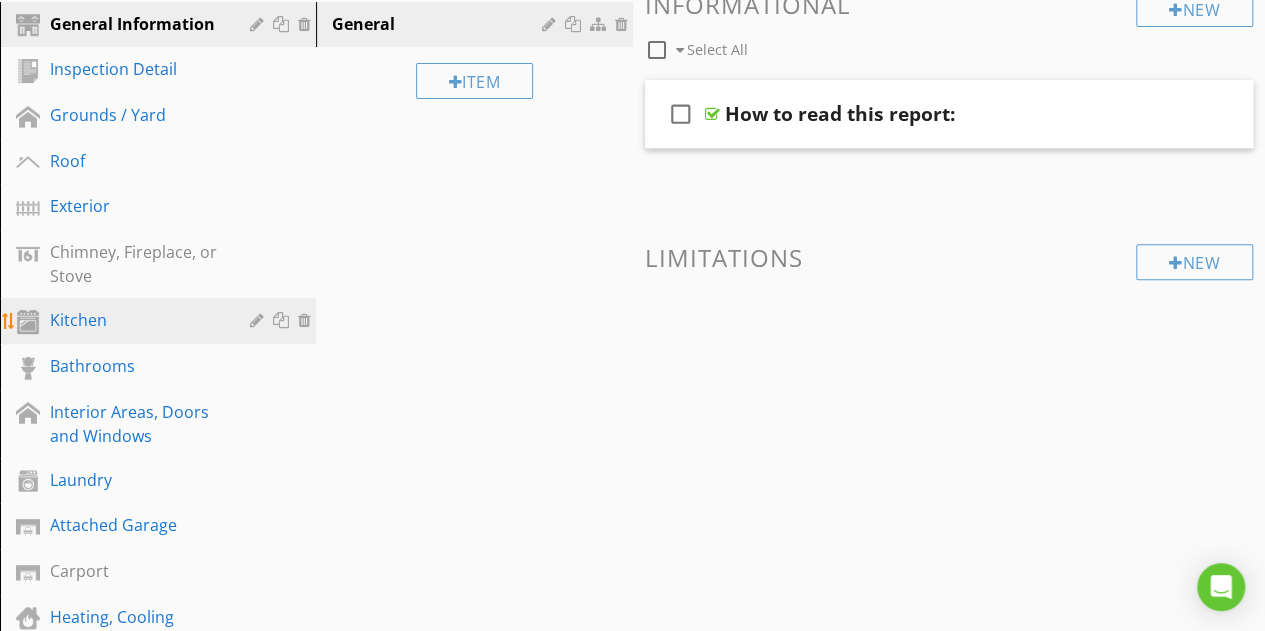 click on "Kitchen" at bounding box center [135, 320] 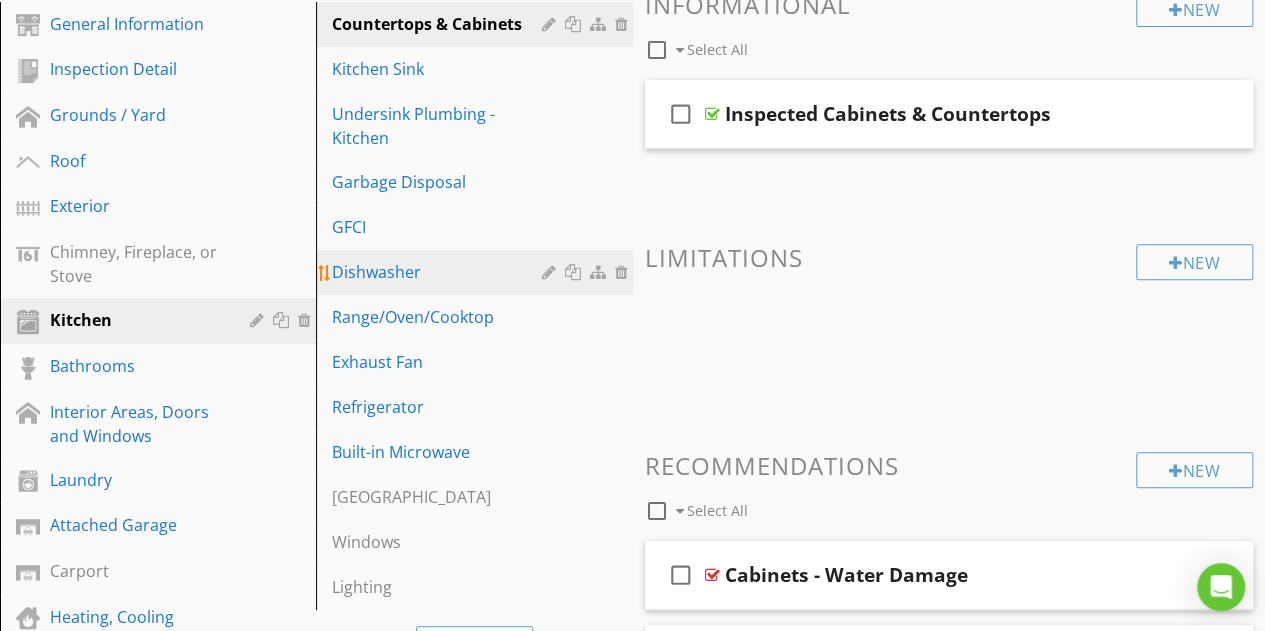 click on "Dishwasher" at bounding box center [477, 272] 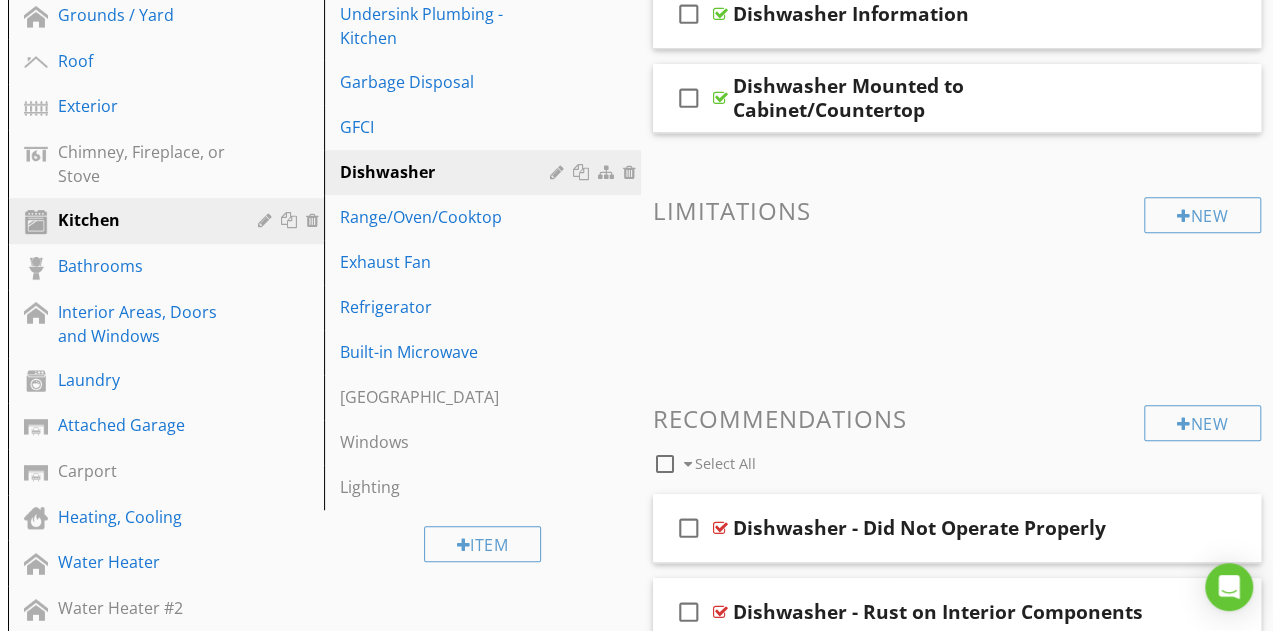 scroll, scrollTop: 500, scrollLeft: 0, axis: vertical 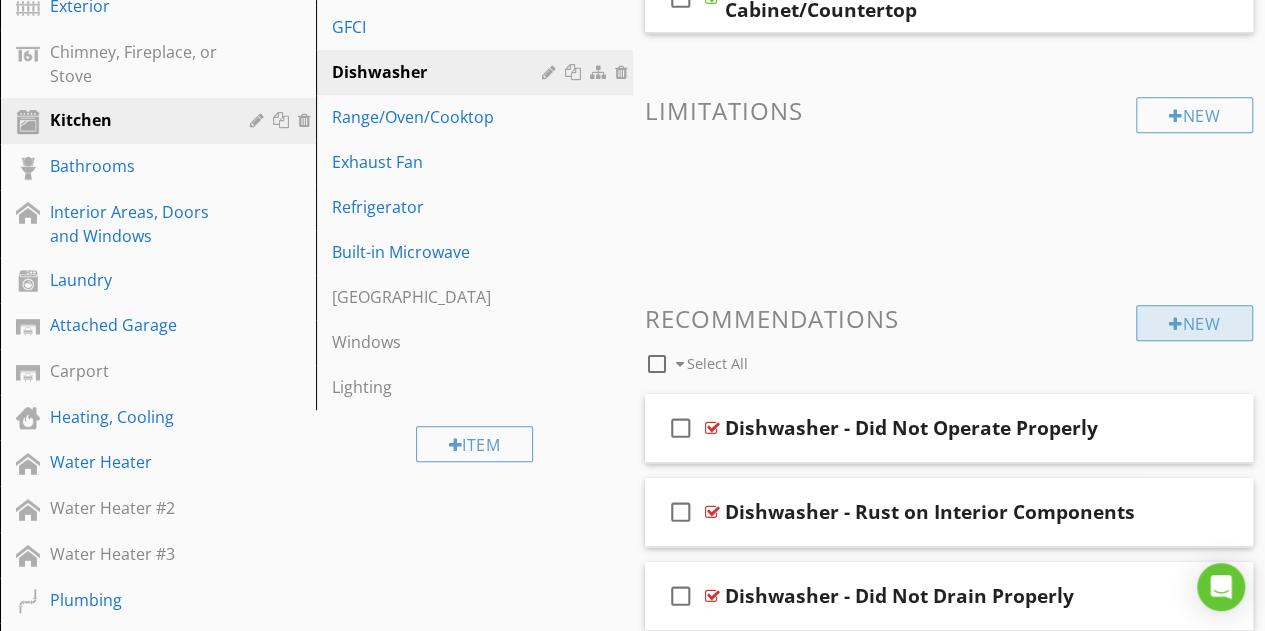 click on "New" at bounding box center (1194, 323) 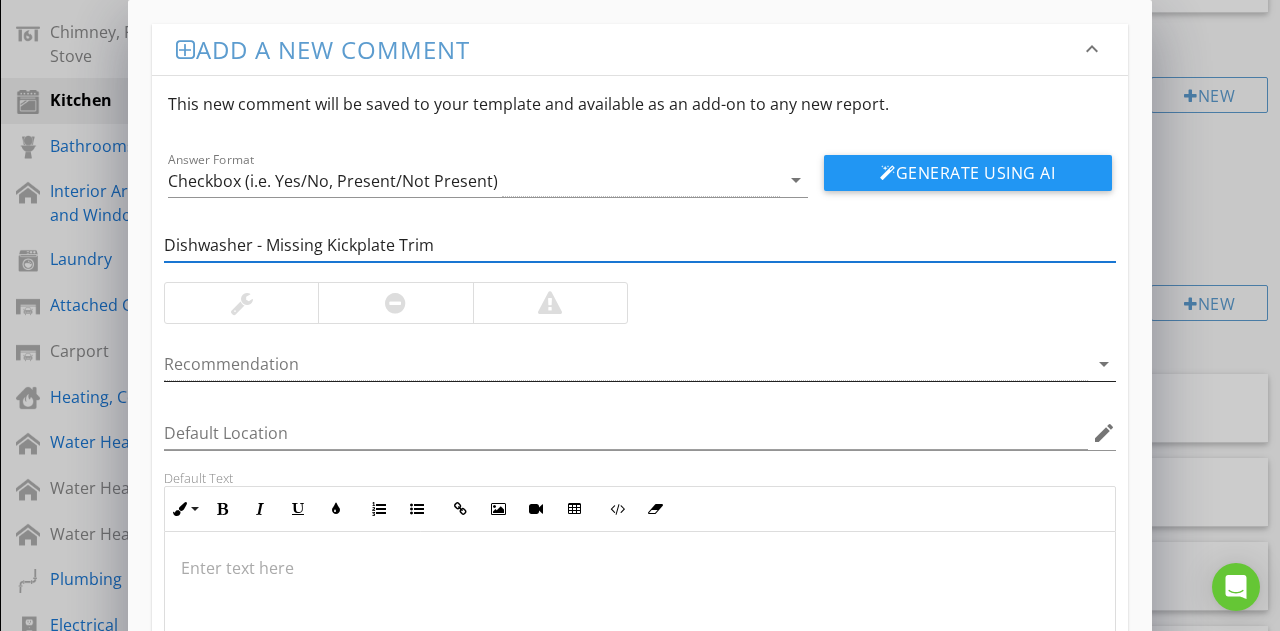 type on "Dishwasher - Missing Kickplate Trim" 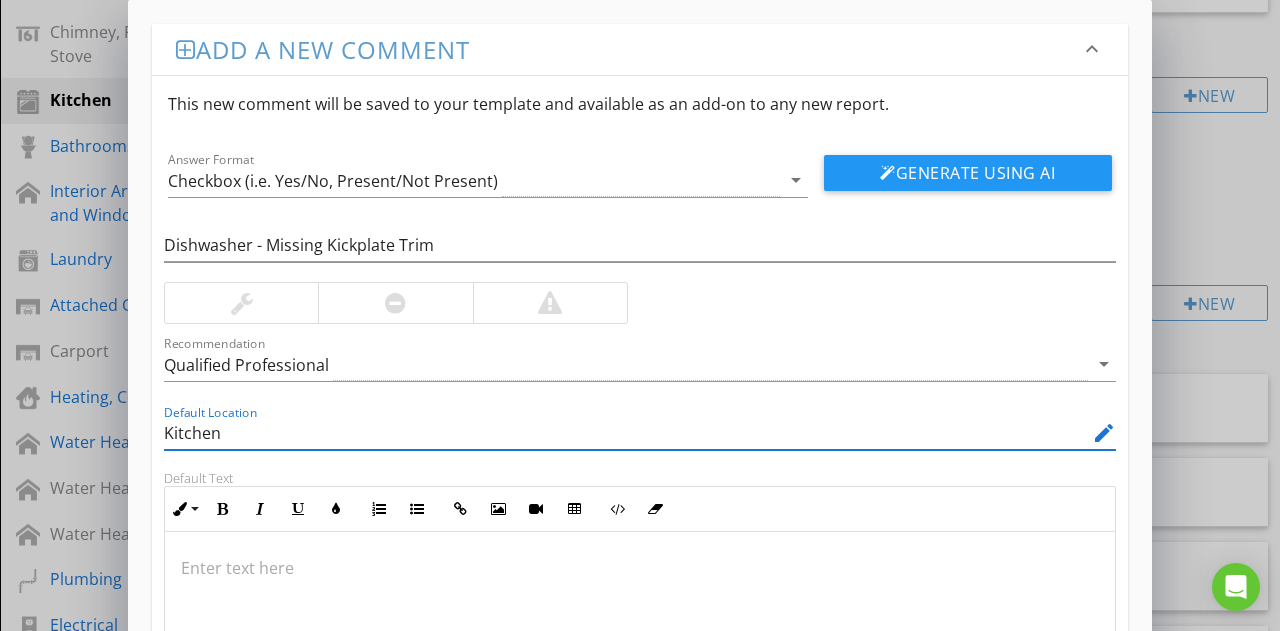 type on "Kitchen" 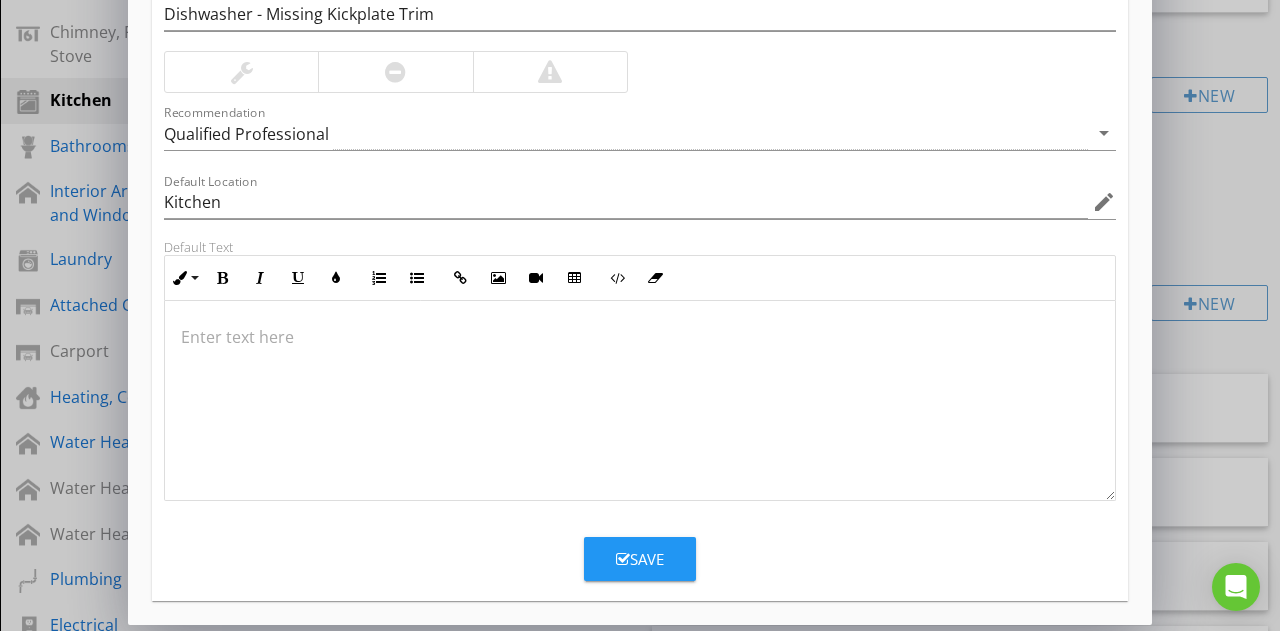 scroll, scrollTop: 234, scrollLeft: 0, axis: vertical 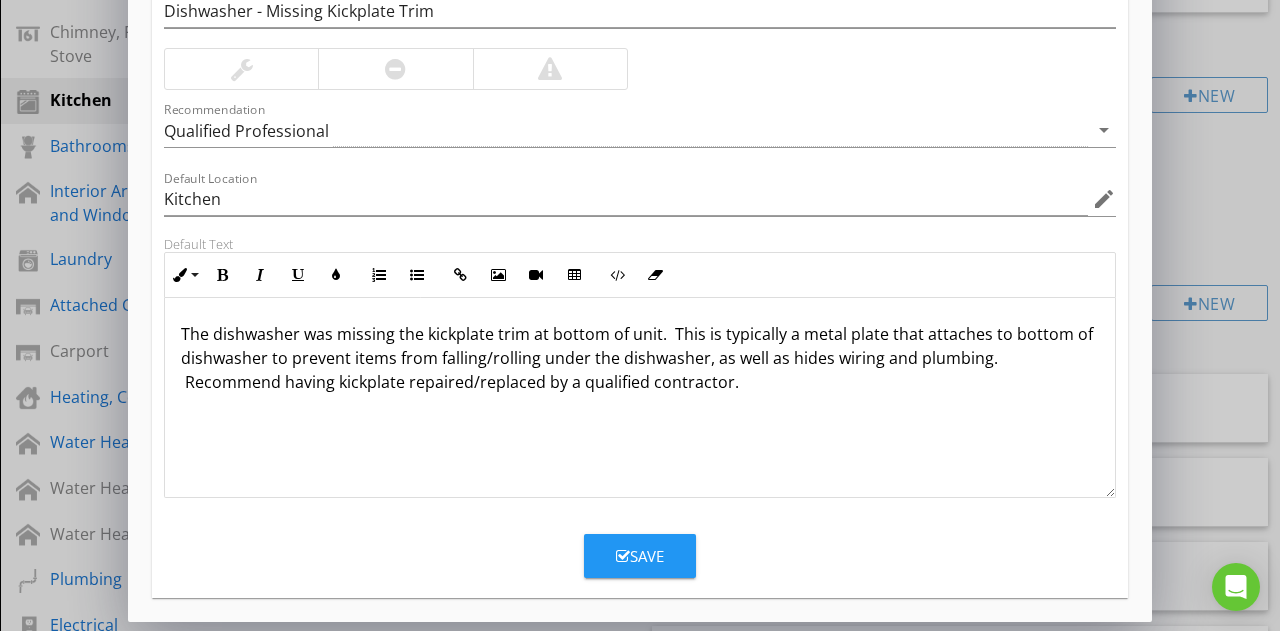 click at bounding box center [623, 556] 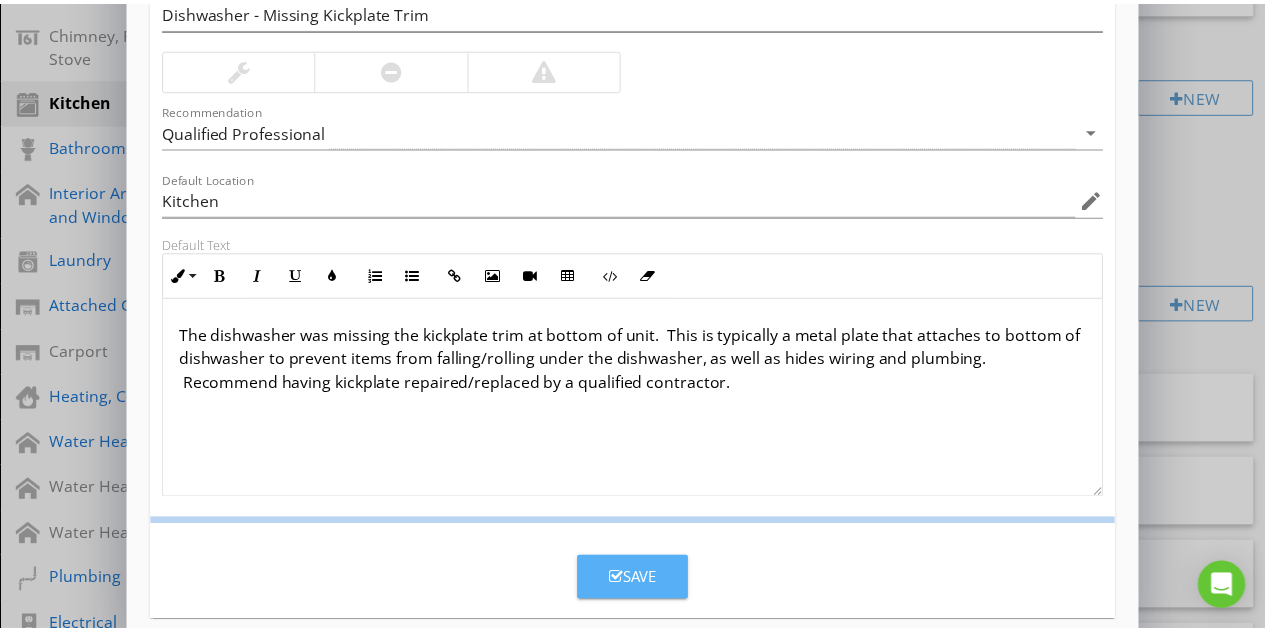 scroll, scrollTop: 137, scrollLeft: 0, axis: vertical 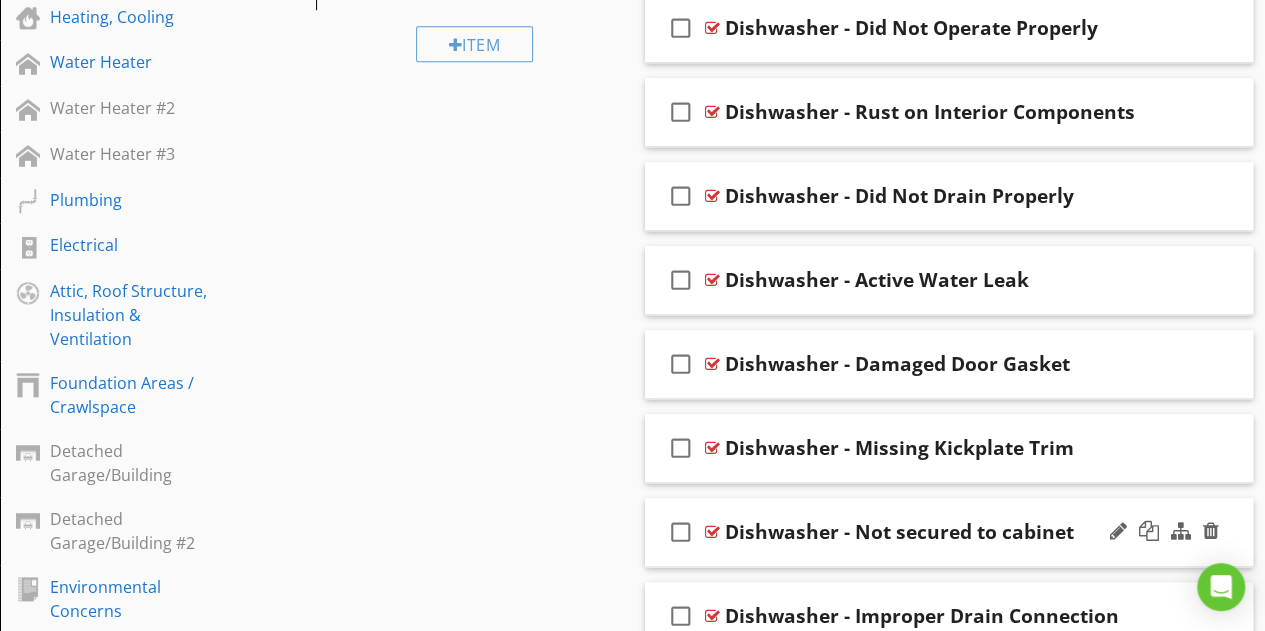 type 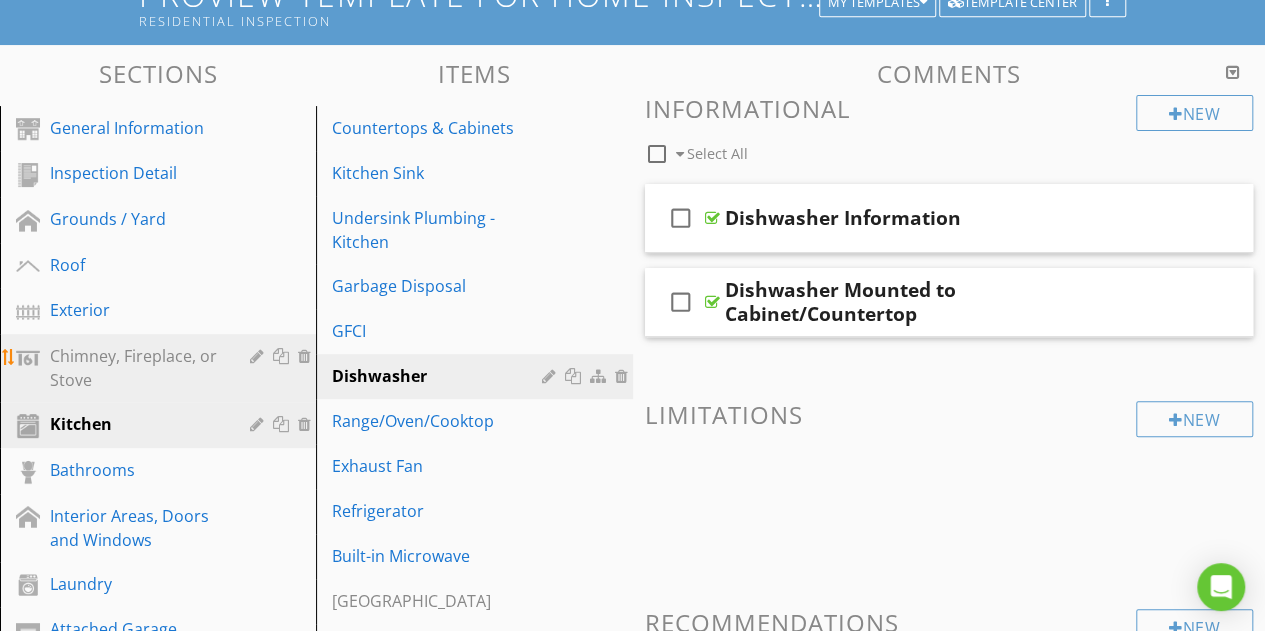 scroll, scrollTop: 300, scrollLeft: 0, axis: vertical 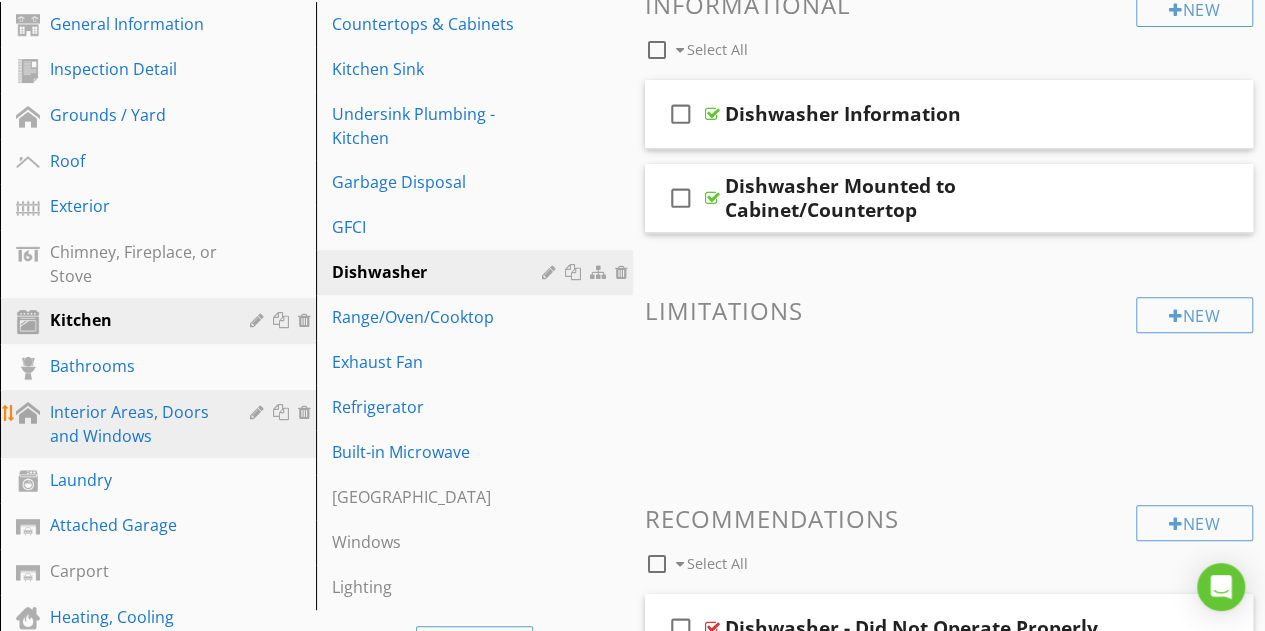 click on "Interior Areas, Doors and Windows" at bounding box center (135, 424) 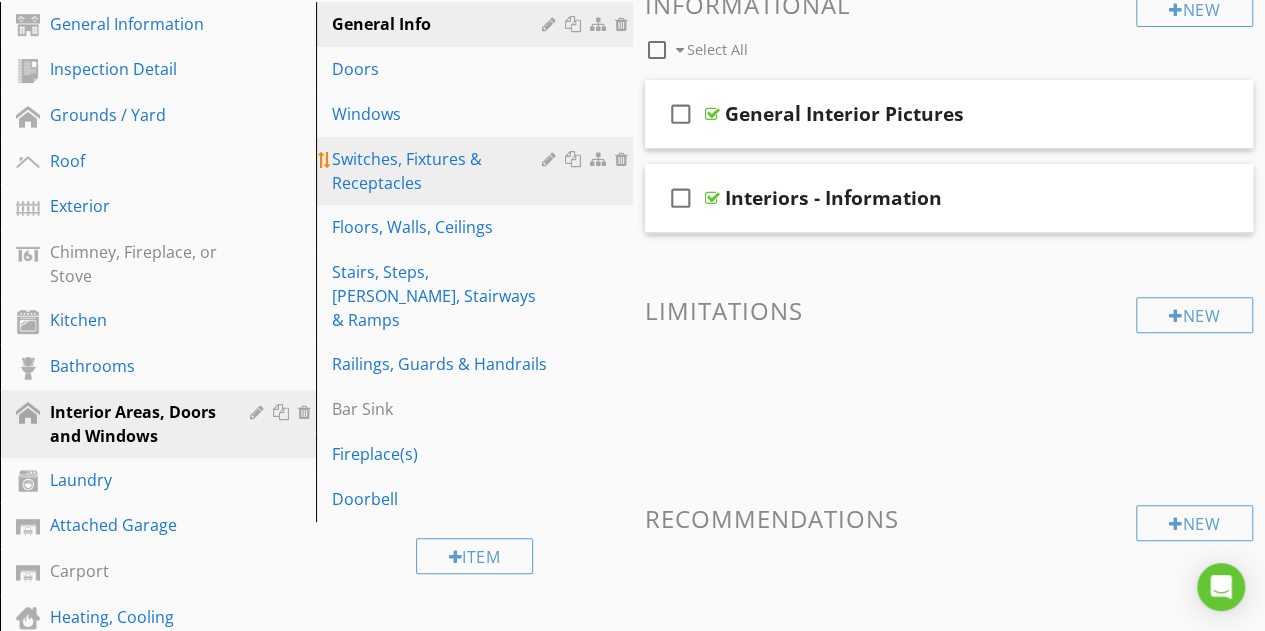 click on "Switches, Fixtures & Receptacles" at bounding box center (439, 171) 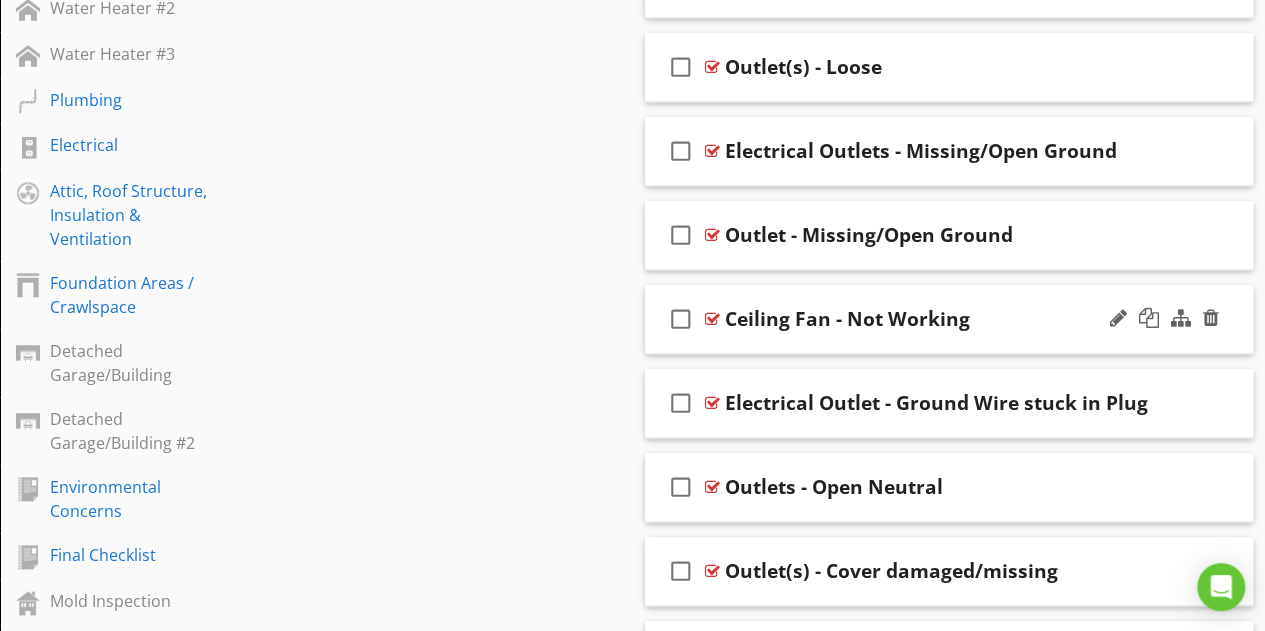 scroll, scrollTop: 900, scrollLeft: 0, axis: vertical 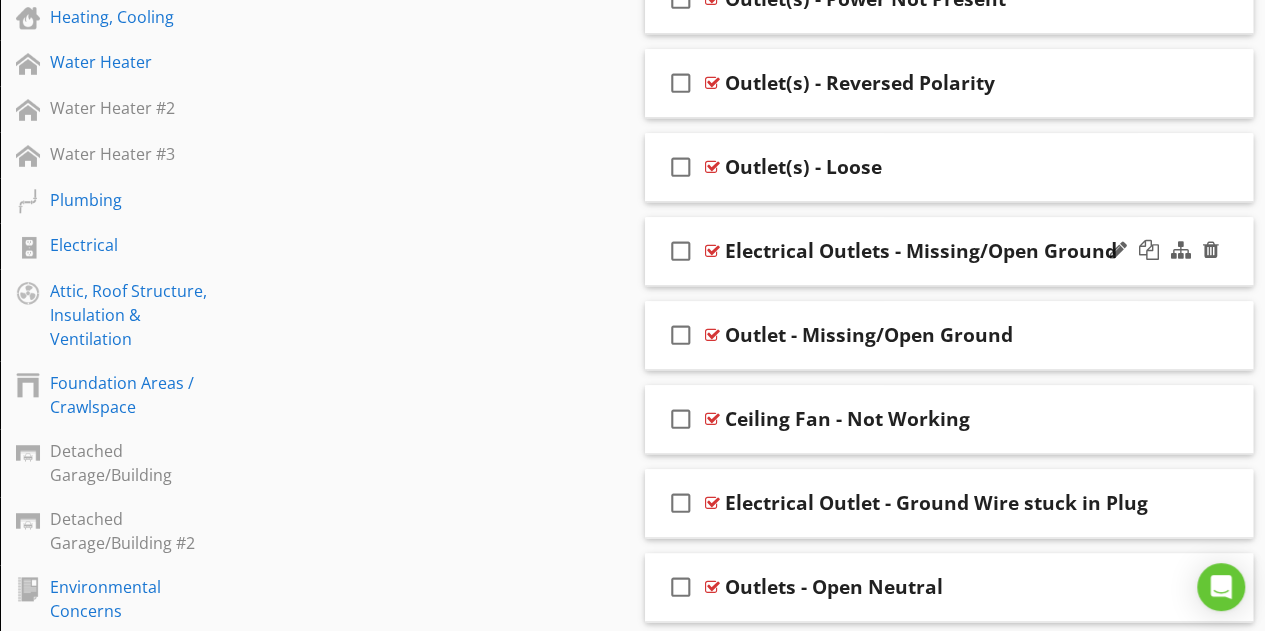 click on "check_box_outline_blank
Electrical Outlets - Missing/Open Ground" at bounding box center (949, 251) 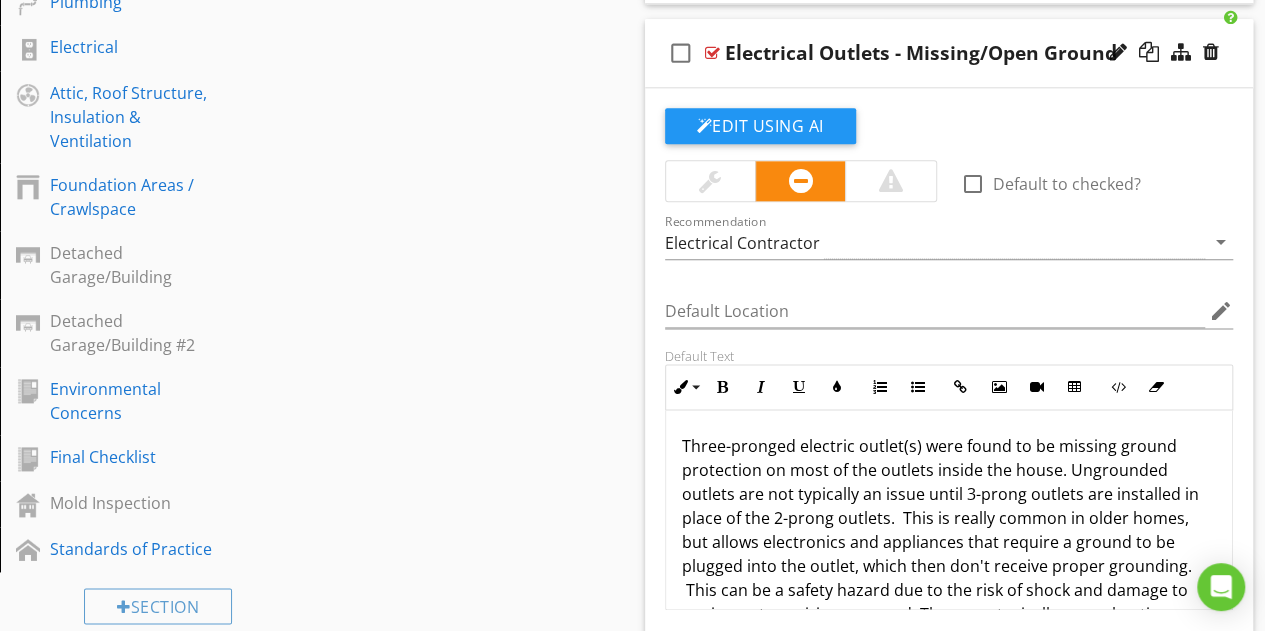 scroll, scrollTop: 1100, scrollLeft: 0, axis: vertical 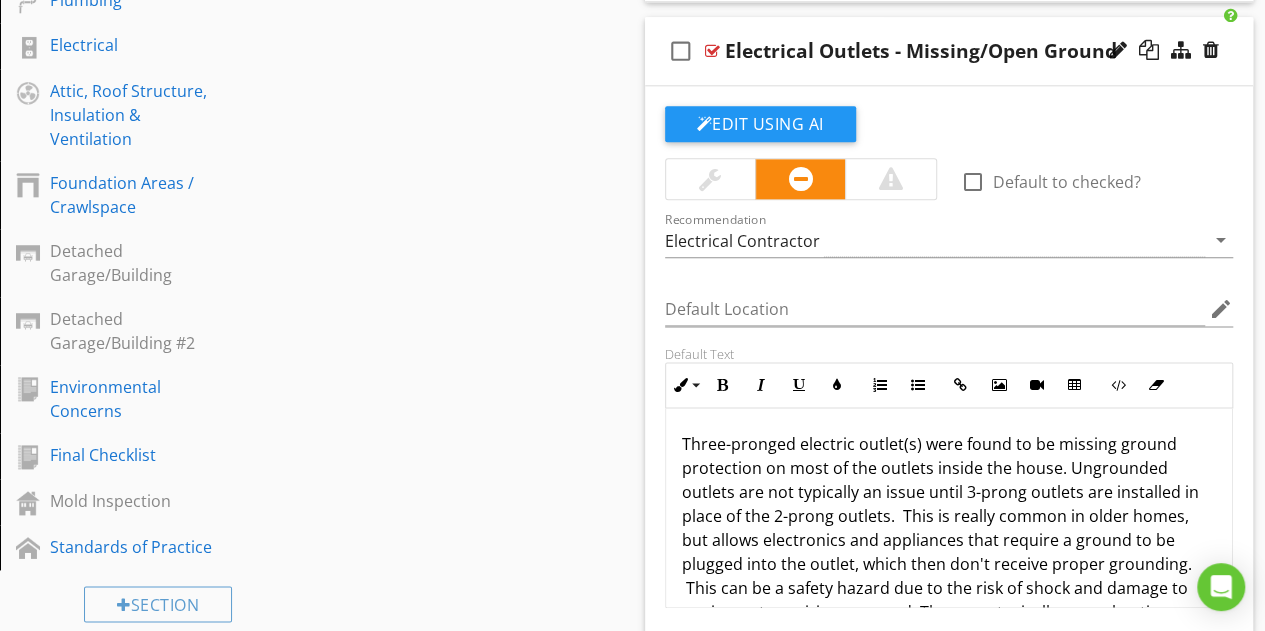 click on "Three-pronged electric outlet(s) were found to be missing ground protection on most of the outlets inside the house. Ungrounded outlets are not typically an issue until 3-prong outlets are installed in place of the 2-prong outlets.  This is really common in older homes, but allows electronics and appliances that require a ground to be plugged into the outlet, which then don't receive proper grounding.  This can be a safety hazard due to the risk of shock and damage to equipment requiring a ground. There are typically several options an electrician can make to make safe, like installing GFCI Outlets or GFCI breakers, among other options.  Recommend discussing options with a Licensed Electrician." at bounding box center (949, 564) 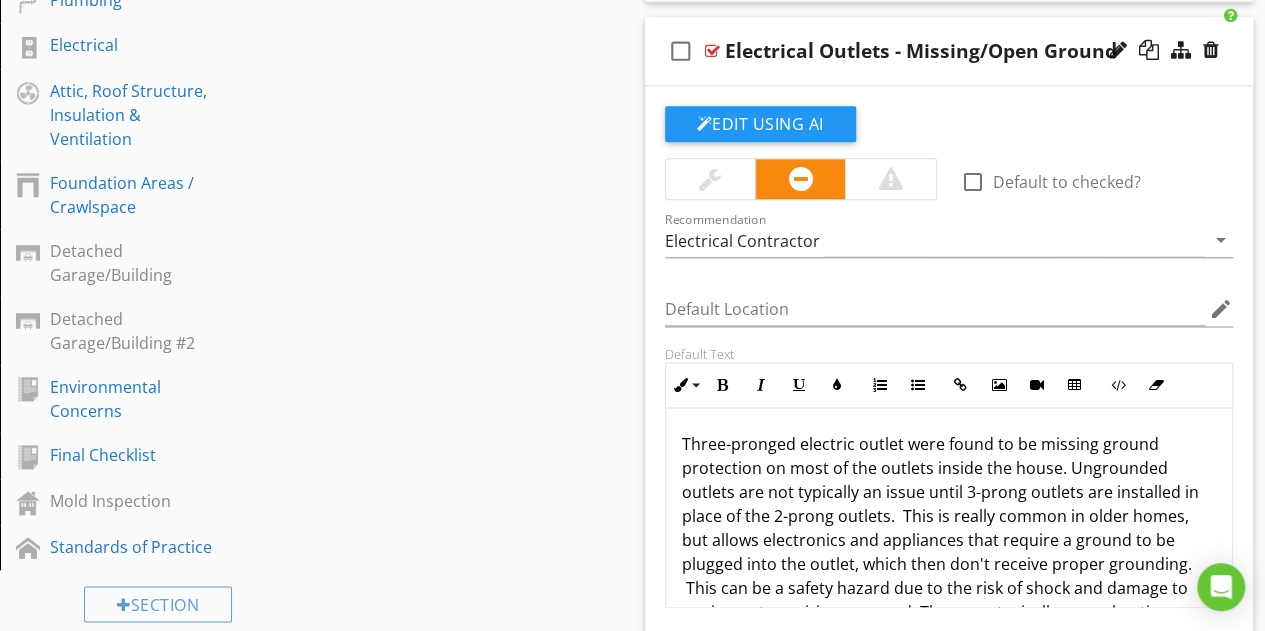 type 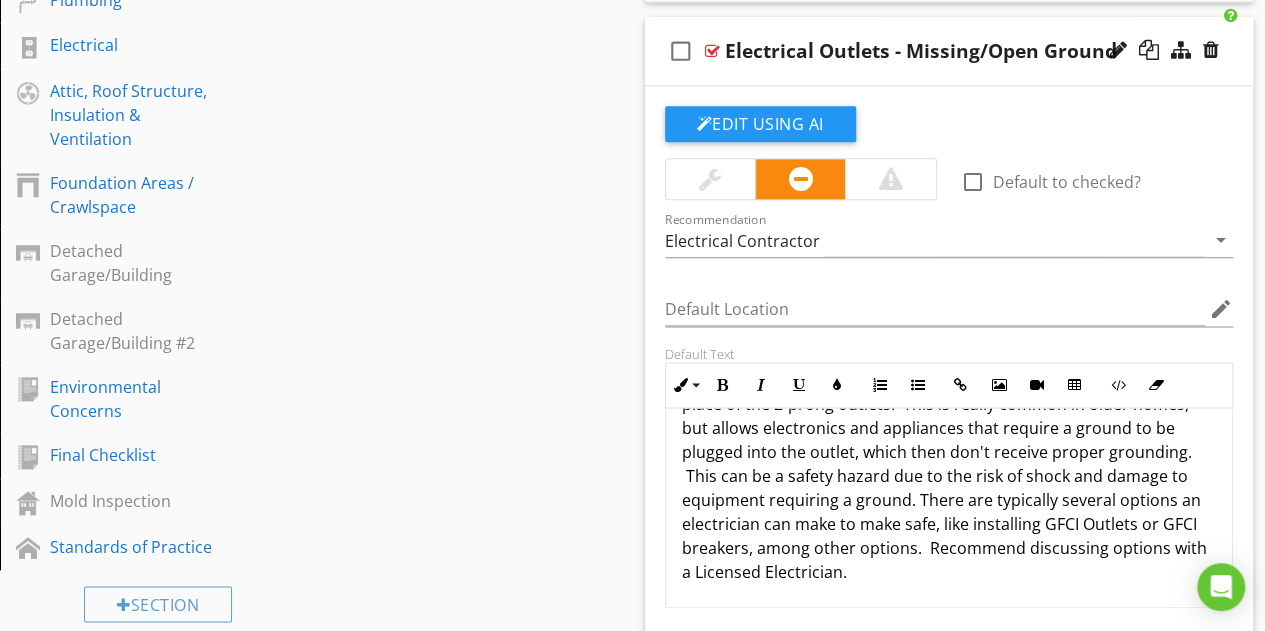 scroll, scrollTop: 112, scrollLeft: 0, axis: vertical 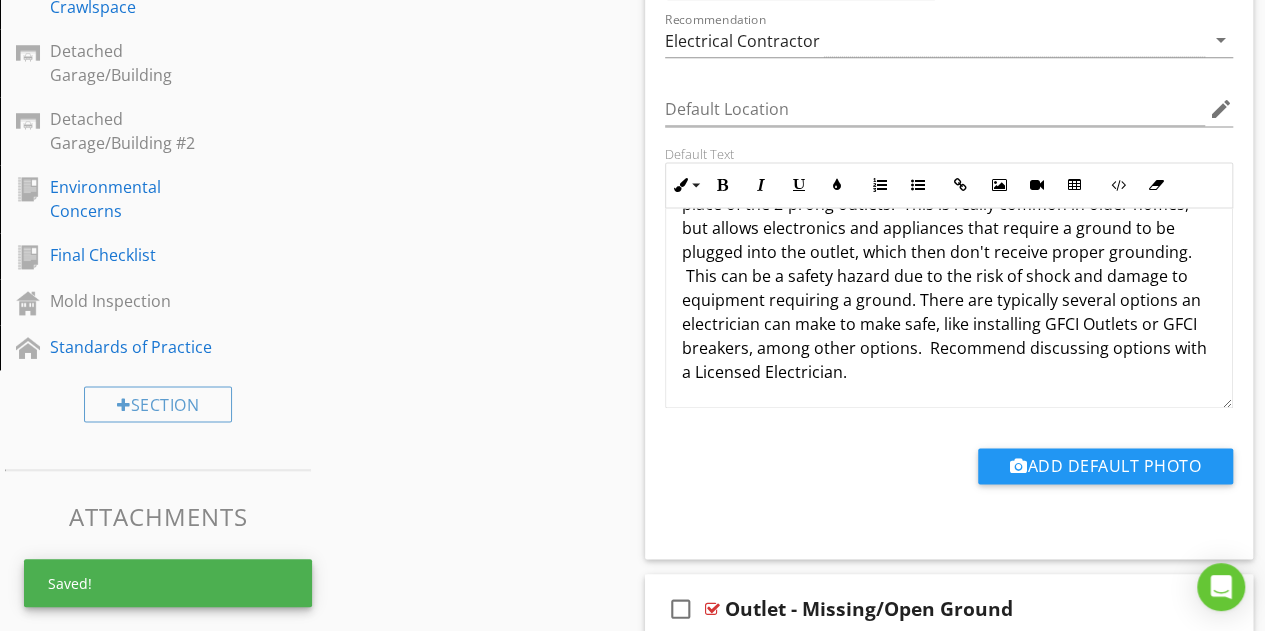 click on "Comments
New
Informational
New
Limitations   check_box_outline_blank     Select All     check_box_outline_blank
Unable to Inspect Everything
New
Recommendations    check_box_outline_blank     Select All     check_box_outline_blank
Outlet(s) - Power Not Present
check_box_outline_blank
Outlet(s) - Reversed Polarity
check_box_outline_blank
Outlet(s) - Loose
check_box_outline_blank
Electrical Outlets - Missing/Open Ground
Edit Using AI
check_box_outline_blank Default to checked?           Recommendation Electrical Contractor arrow_drop_down   Default Location edit       Default Text   Inline Style XLarge Large Normal Small Light Small/Light Bold Italic Underline Colors Ordered List" at bounding box center [949, 125] 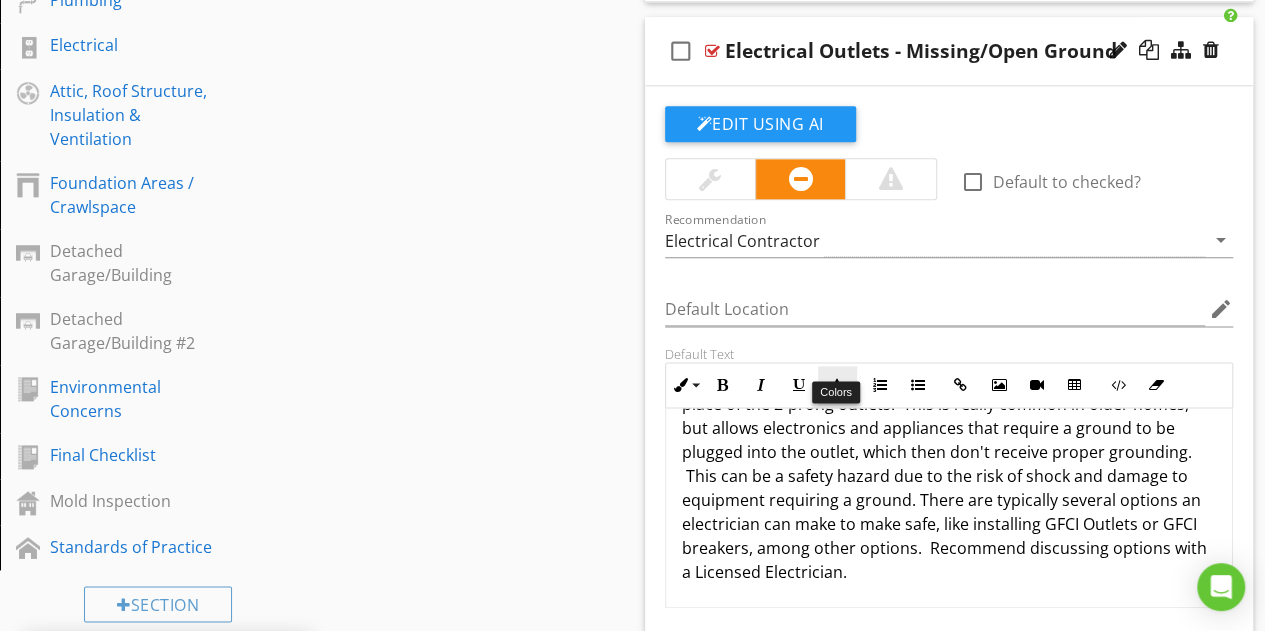 scroll, scrollTop: 900, scrollLeft: 0, axis: vertical 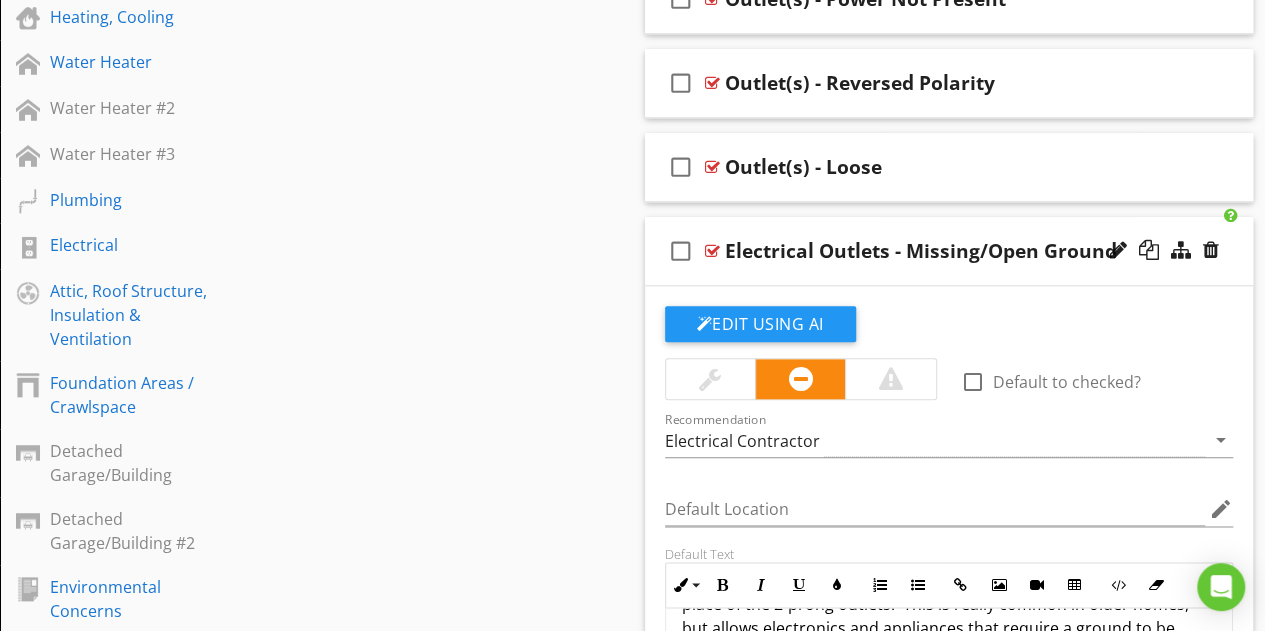 click on "check_box_outline_blank
Electrical Outlets - Missing/Open Ground" at bounding box center [949, 251] 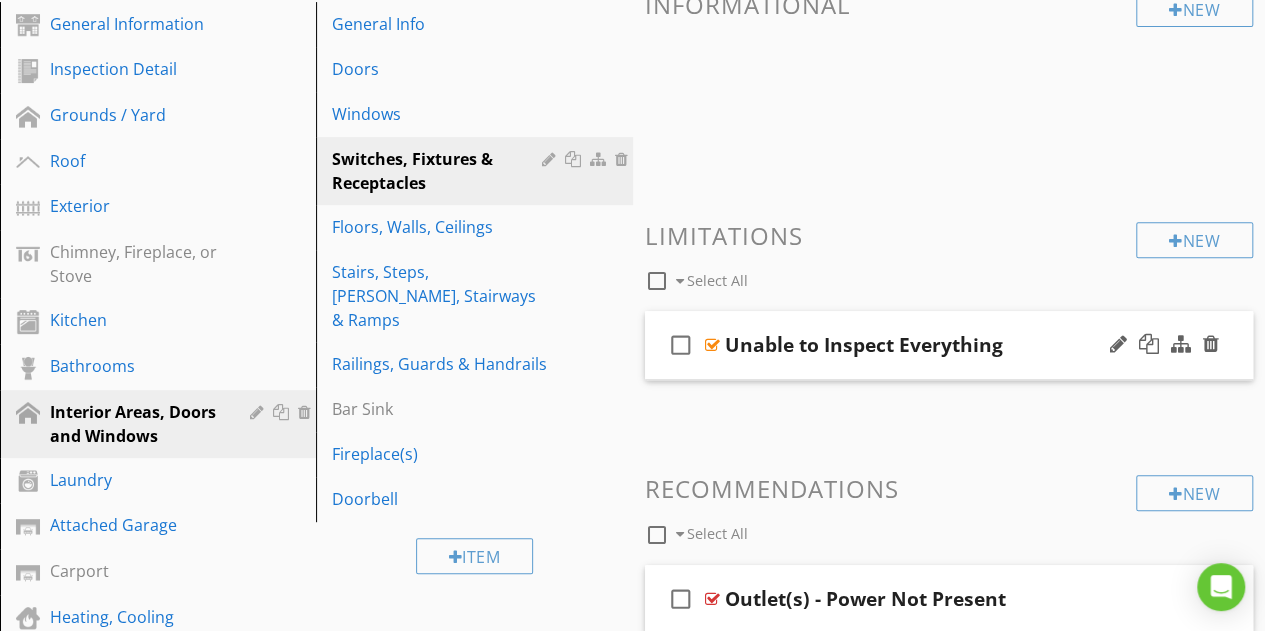 scroll, scrollTop: 0, scrollLeft: 0, axis: both 